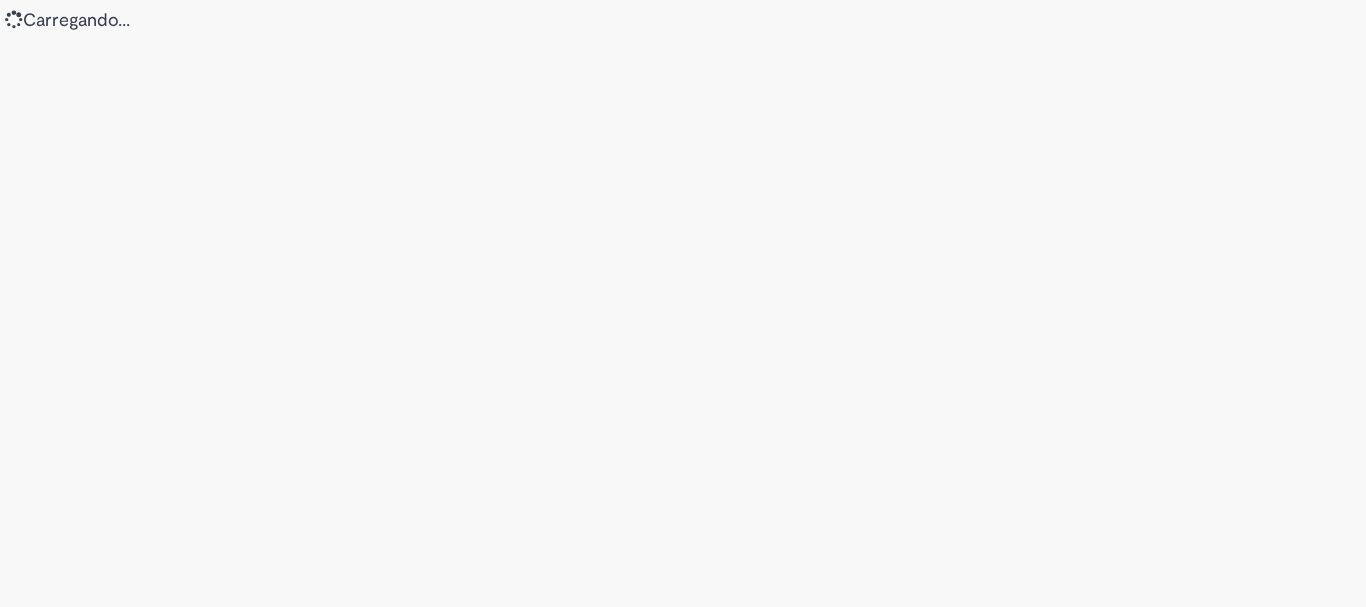 scroll, scrollTop: 0, scrollLeft: 0, axis: both 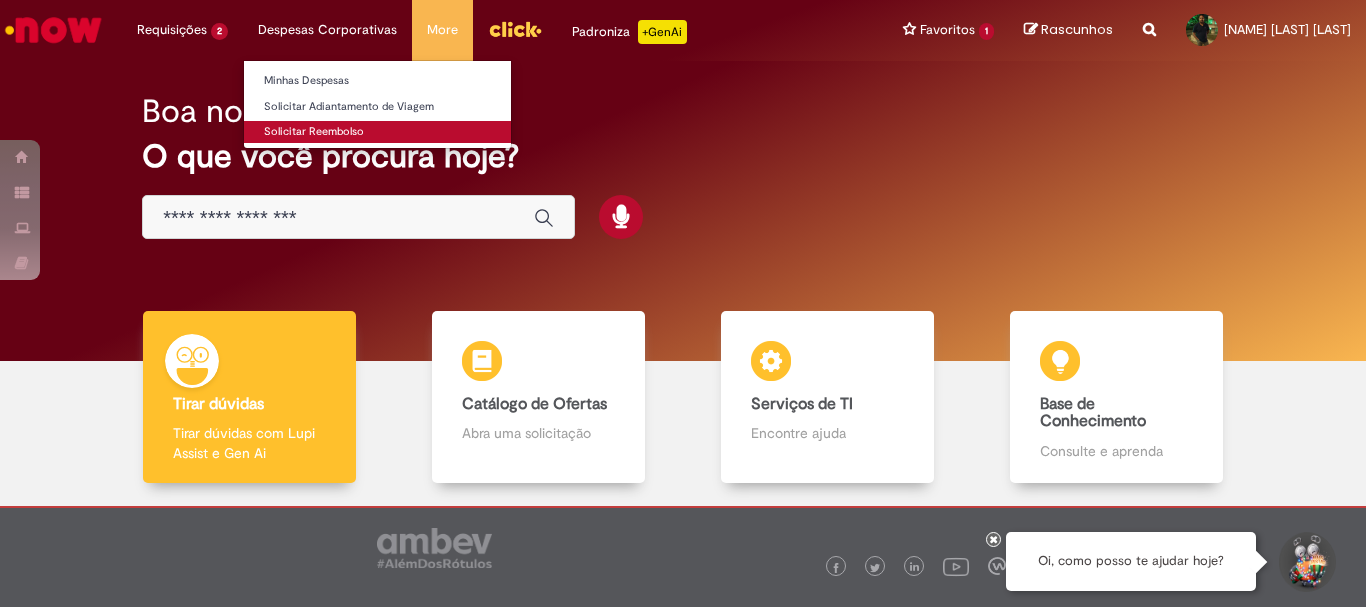 click on "Solicitar Reembolso" at bounding box center (377, 132) 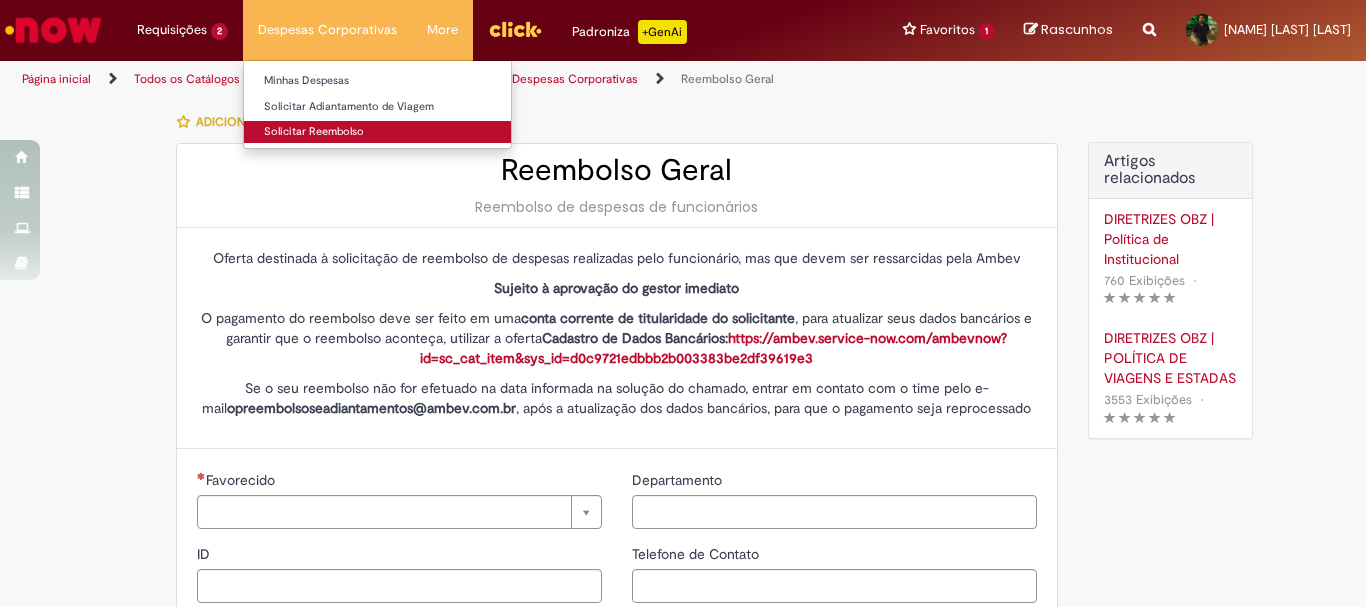 type on "********" 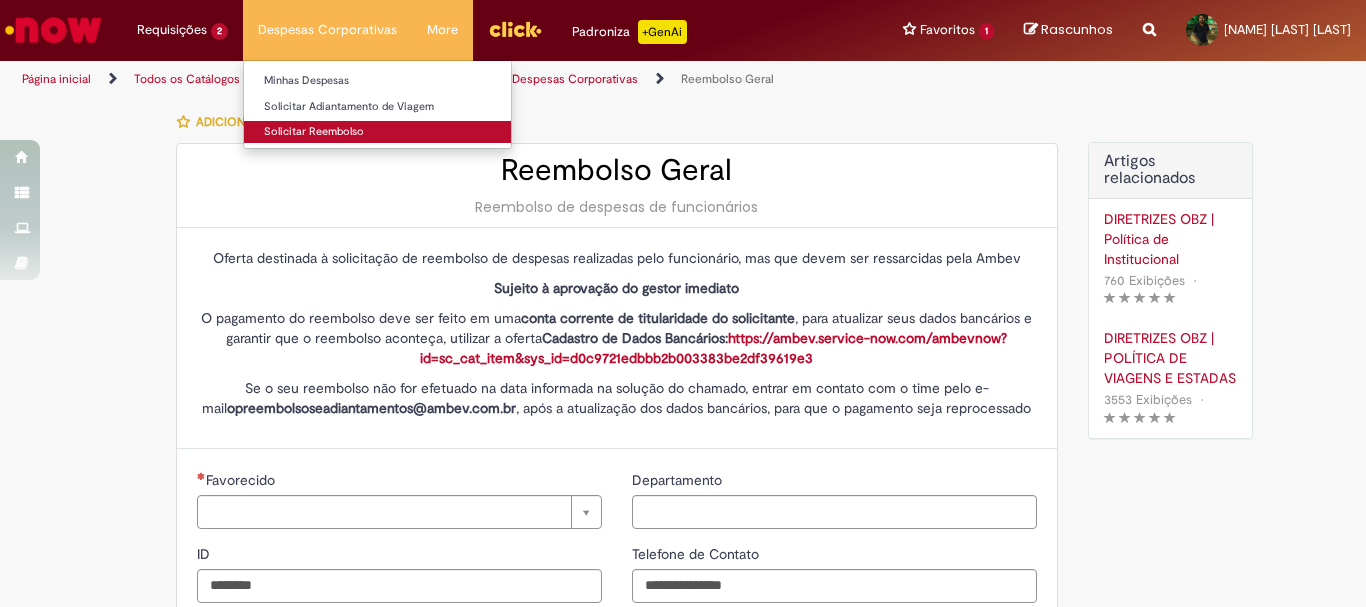 type on "**********" 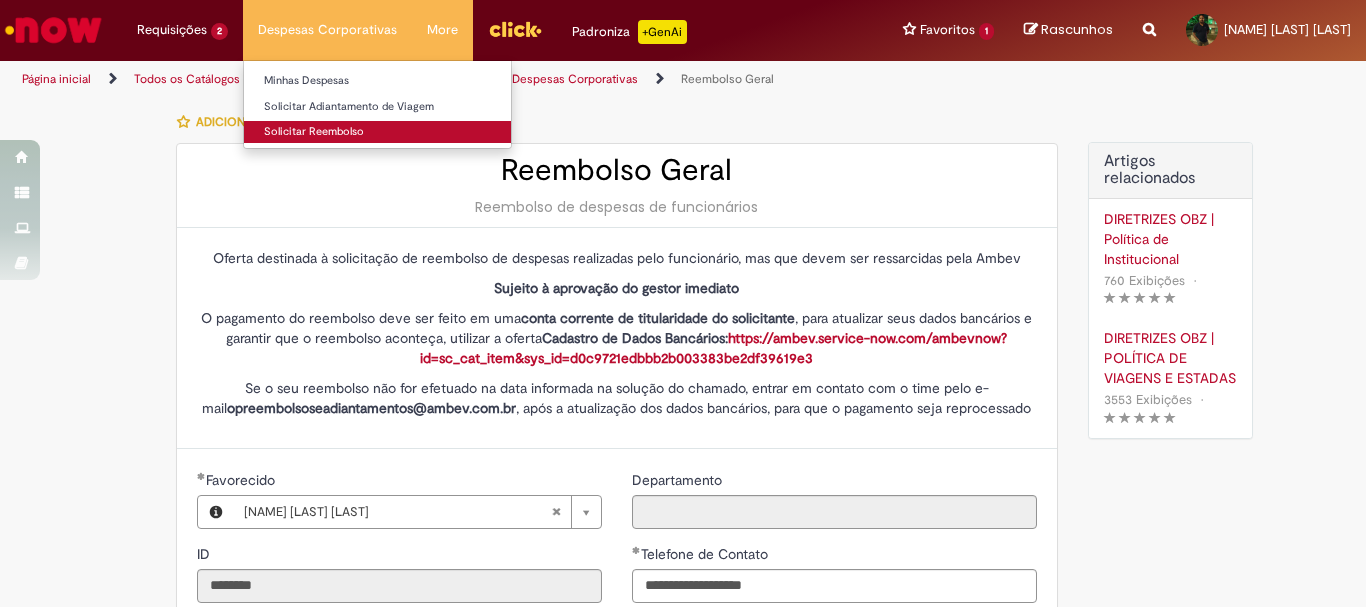 type on "**********" 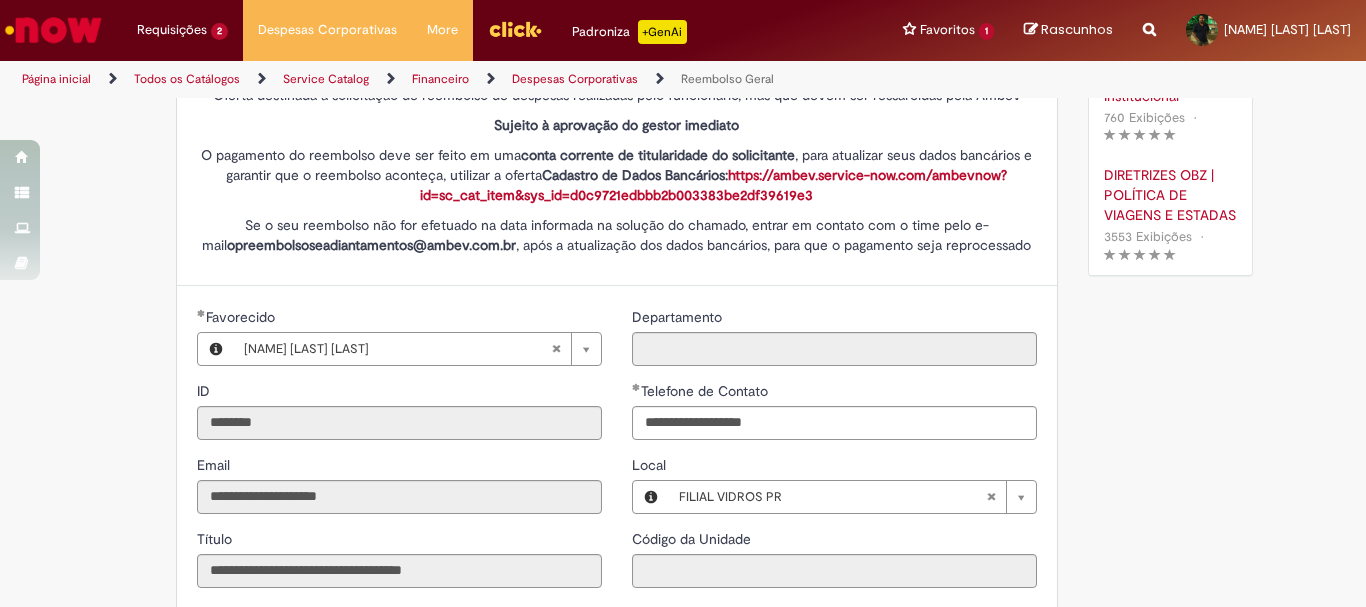 scroll, scrollTop: 0, scrollLeft: 0, axis: both 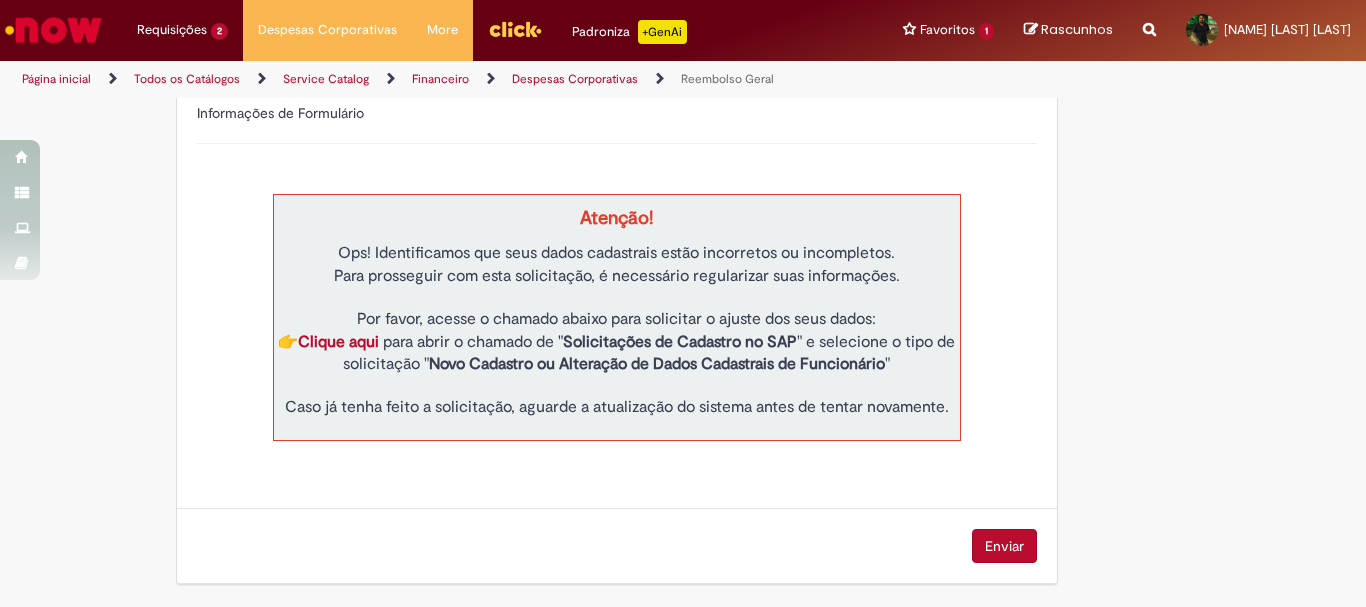 click on "Clique aqui" at bounding box center [338, 342] 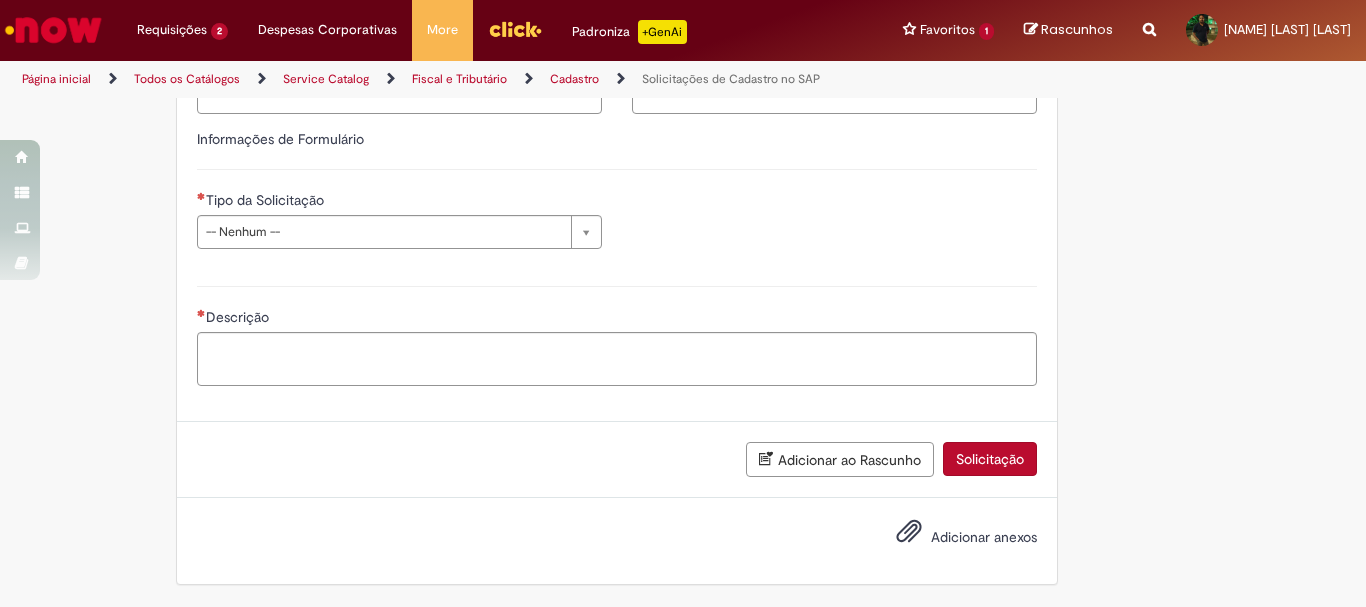 type on "********" 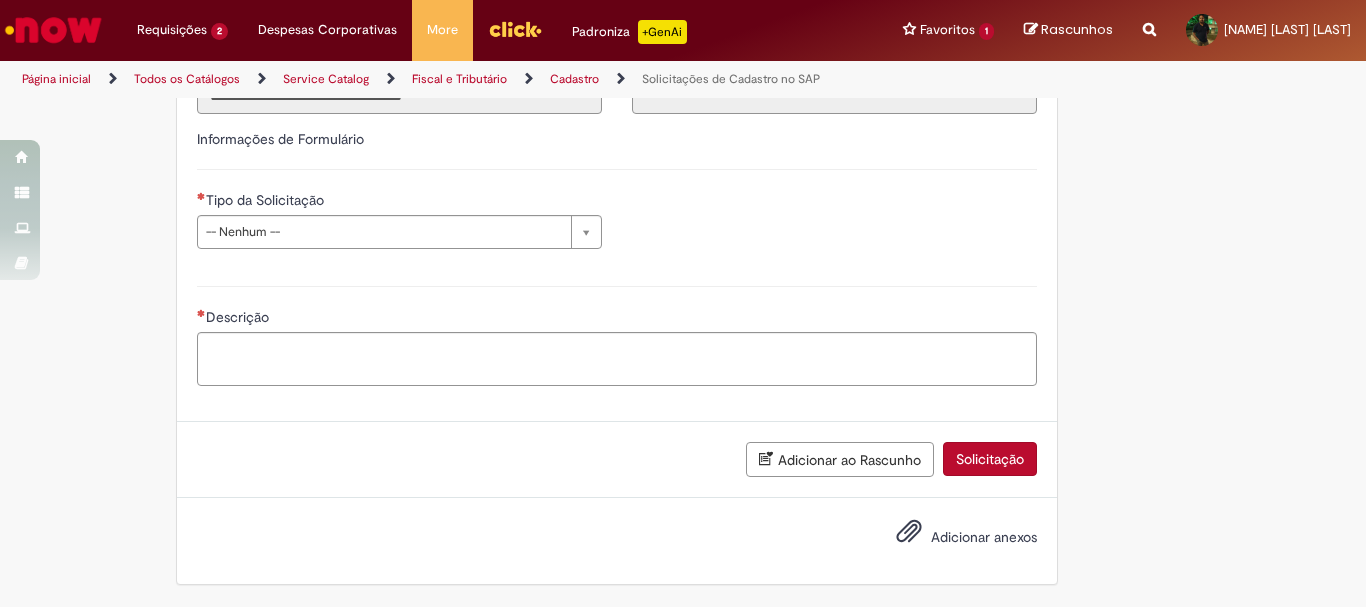 type on "**********" 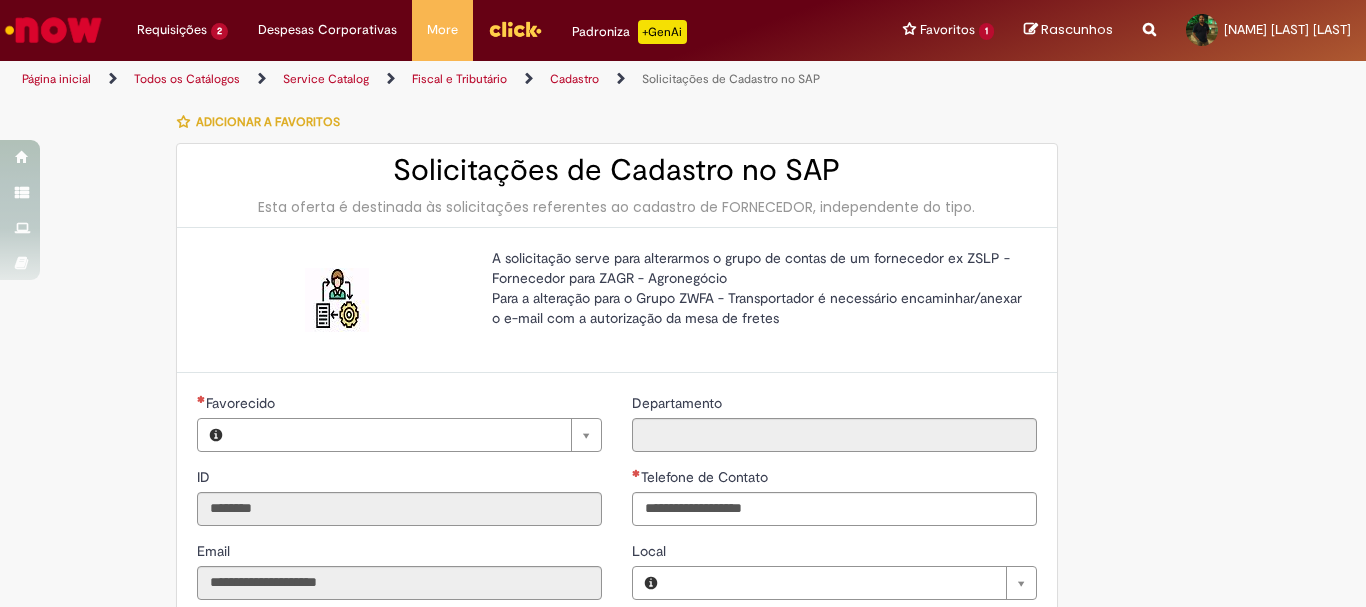 type on "**********" 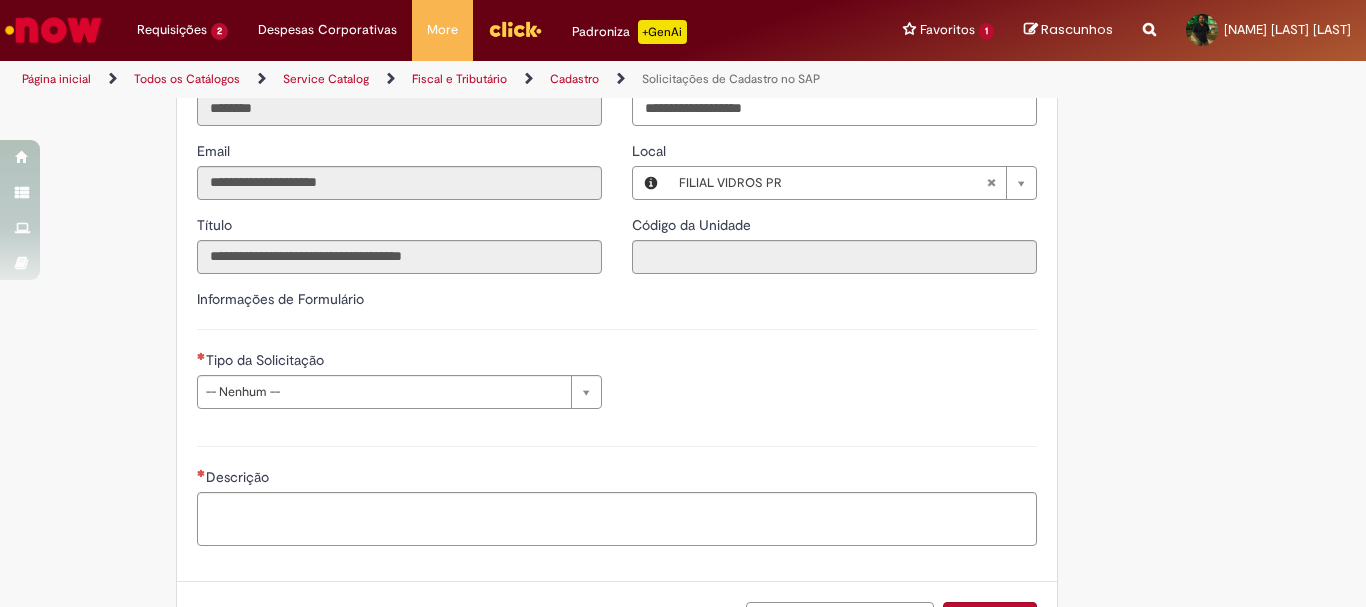 scroll, scrollTop: 560, scrollLeft: 0, axis: vertical 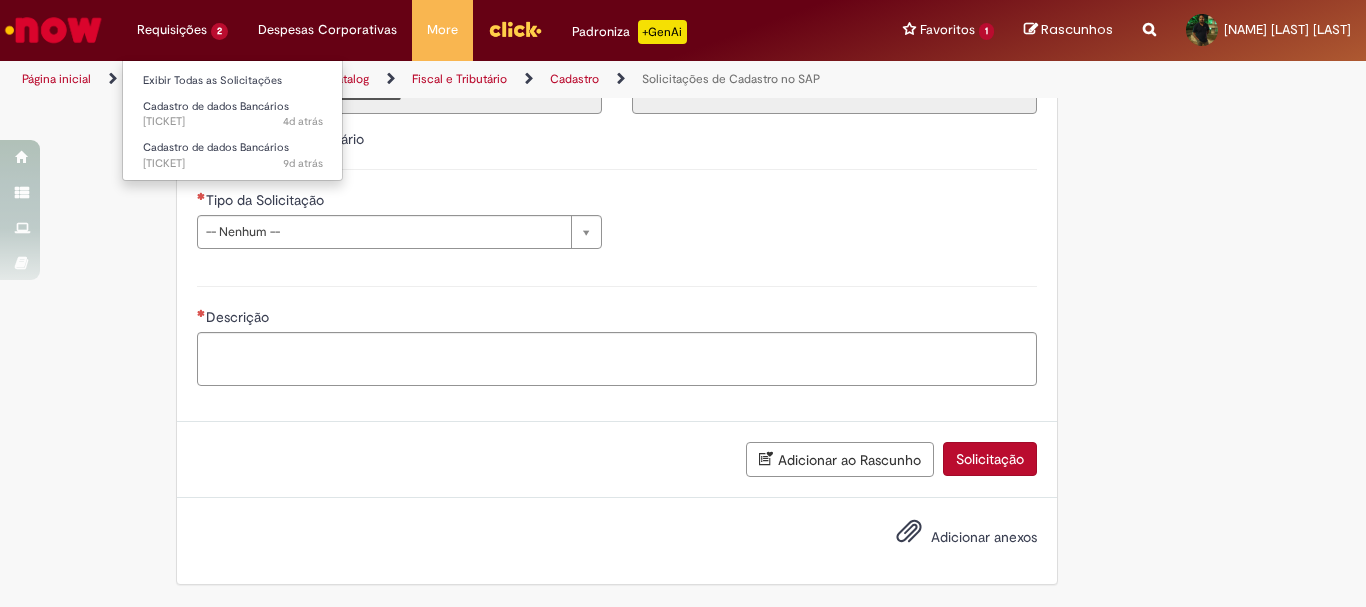click on "Requisições   2
Exibir Todas as Solicitações
Cadastro de dados Bancários
4d atrás 4 dias atrás  [TICKET]
Cadastro de dados Bancários
9d atrás 9 dias atrás  [TICKET]" at bounding box center [182, 30] 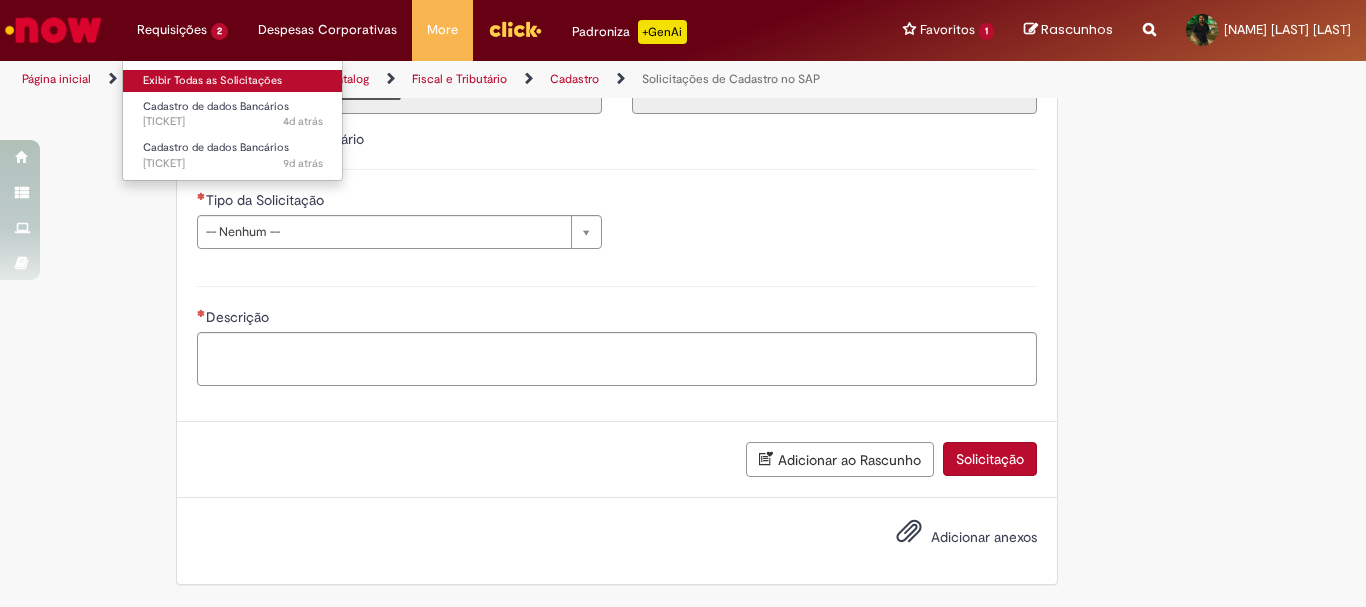click on "Exibir Todas as Solicitações" at bounding box center (233, 81) 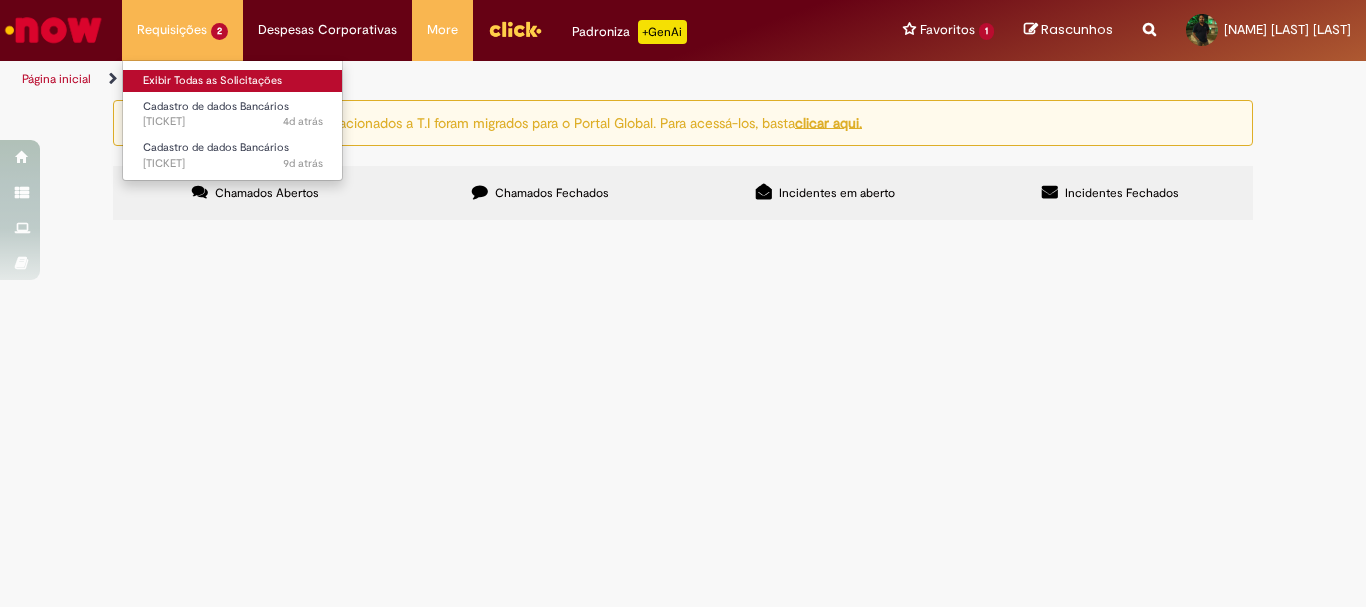 scroll, scrollTop: 0, scrollLeft: 0, axis: both 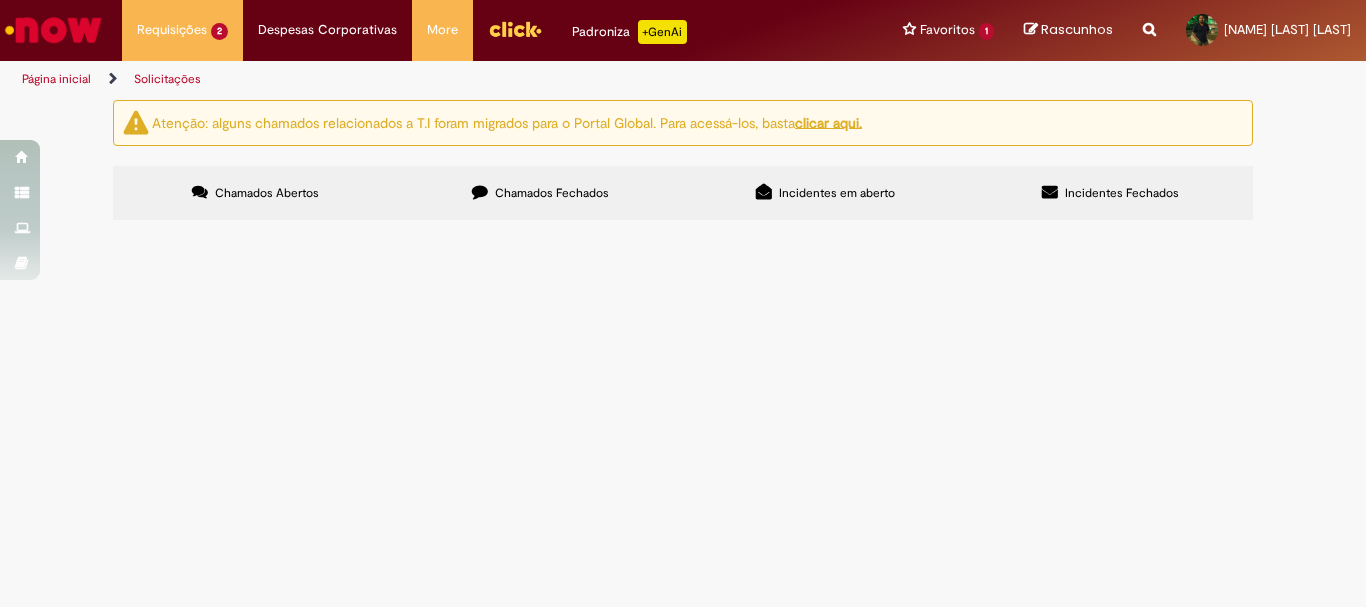 click at bounding box center (0, 0) 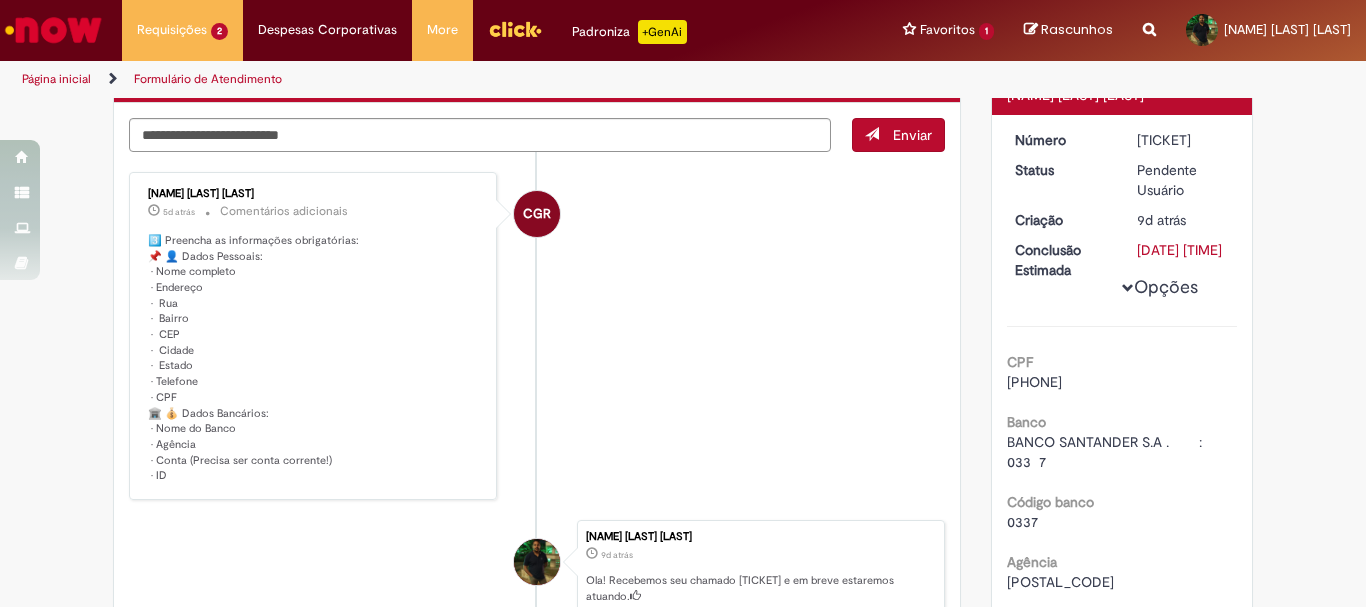 scroll, scrollTop: 0, scrollLeft: 0, axis: both 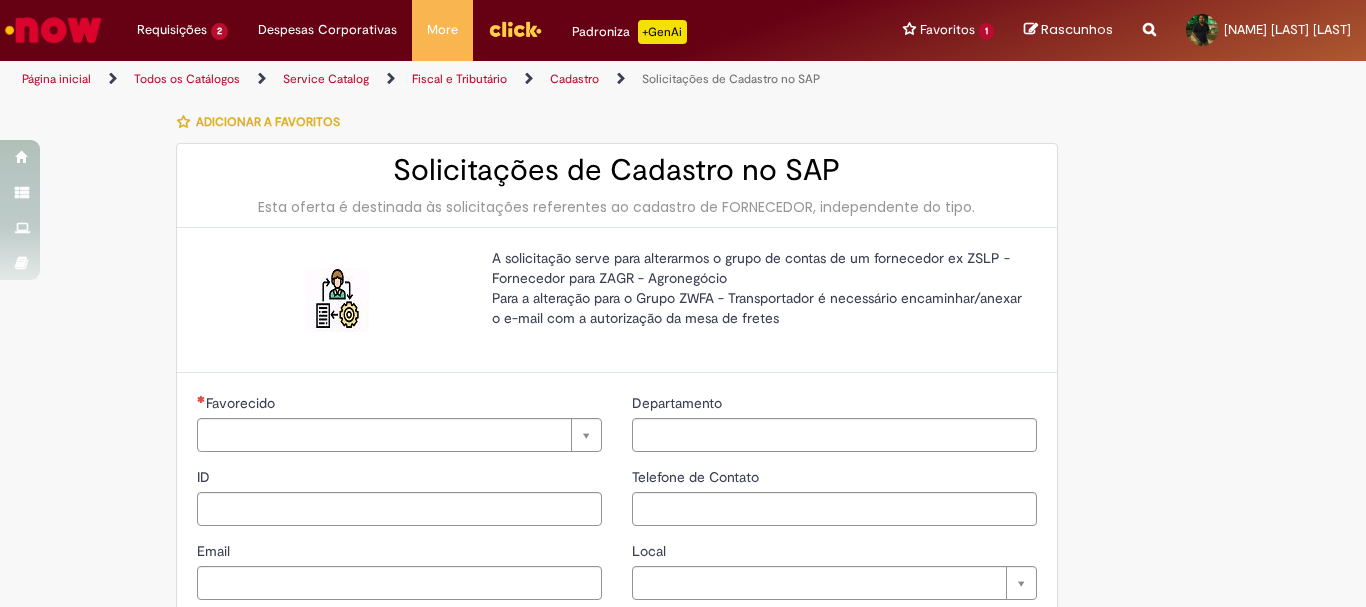 type on "********" 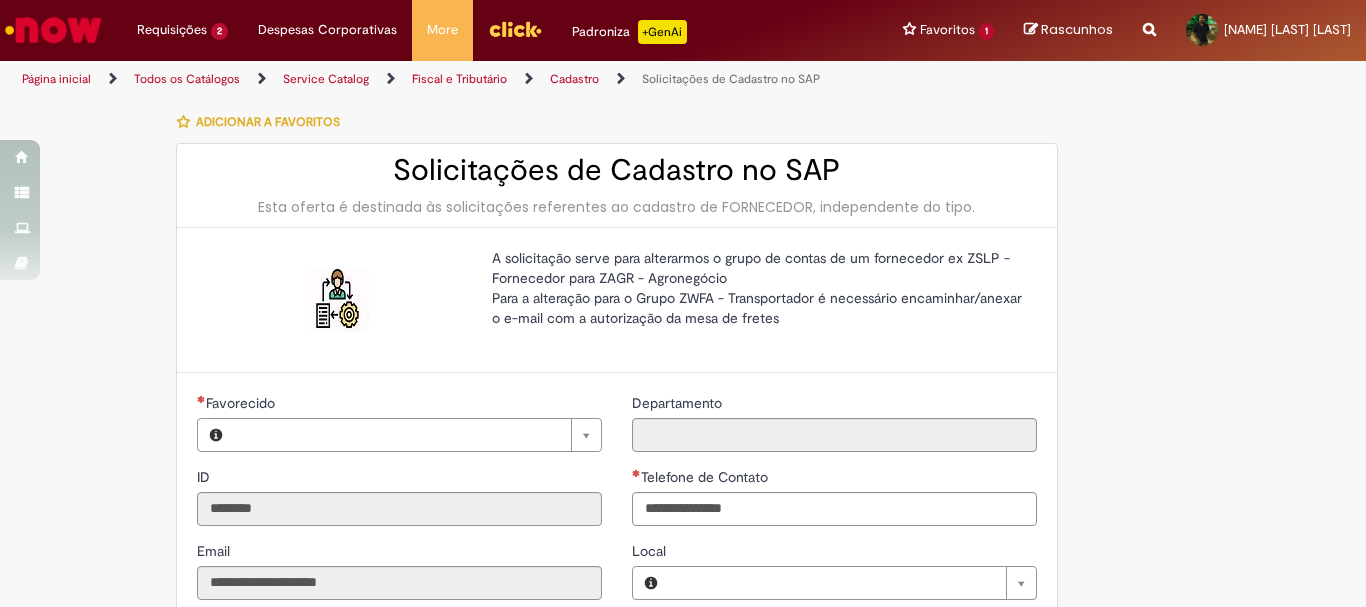 type on "**********" 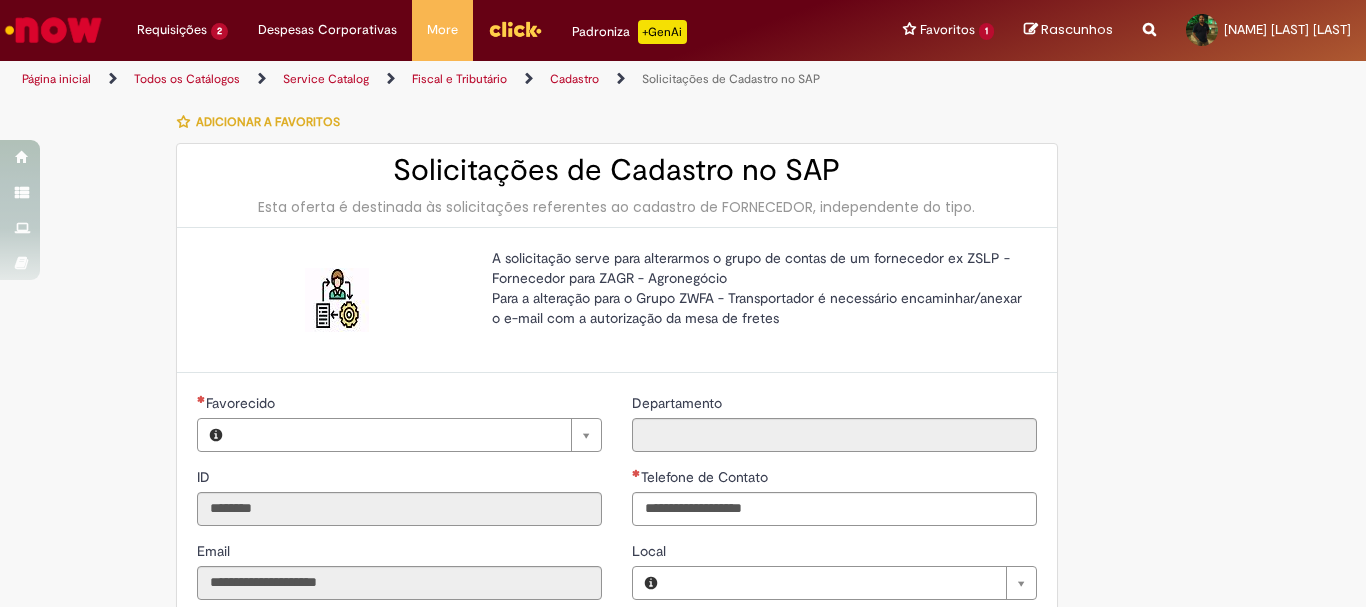 type on "**********" 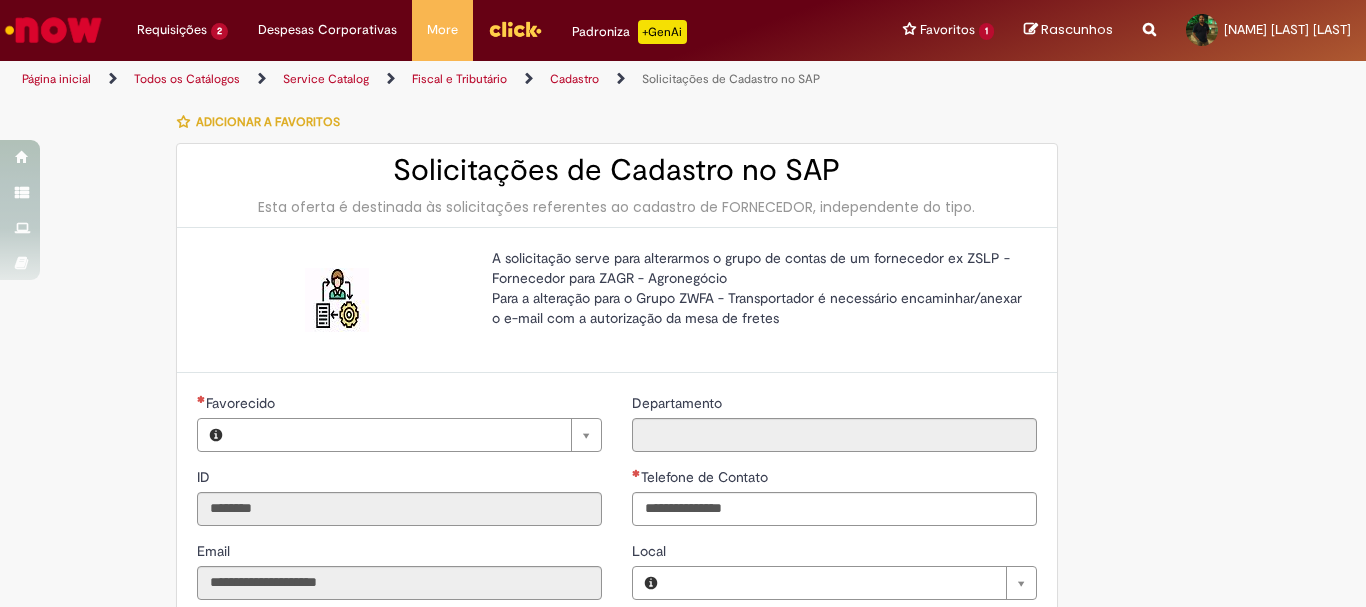 type on "**********" 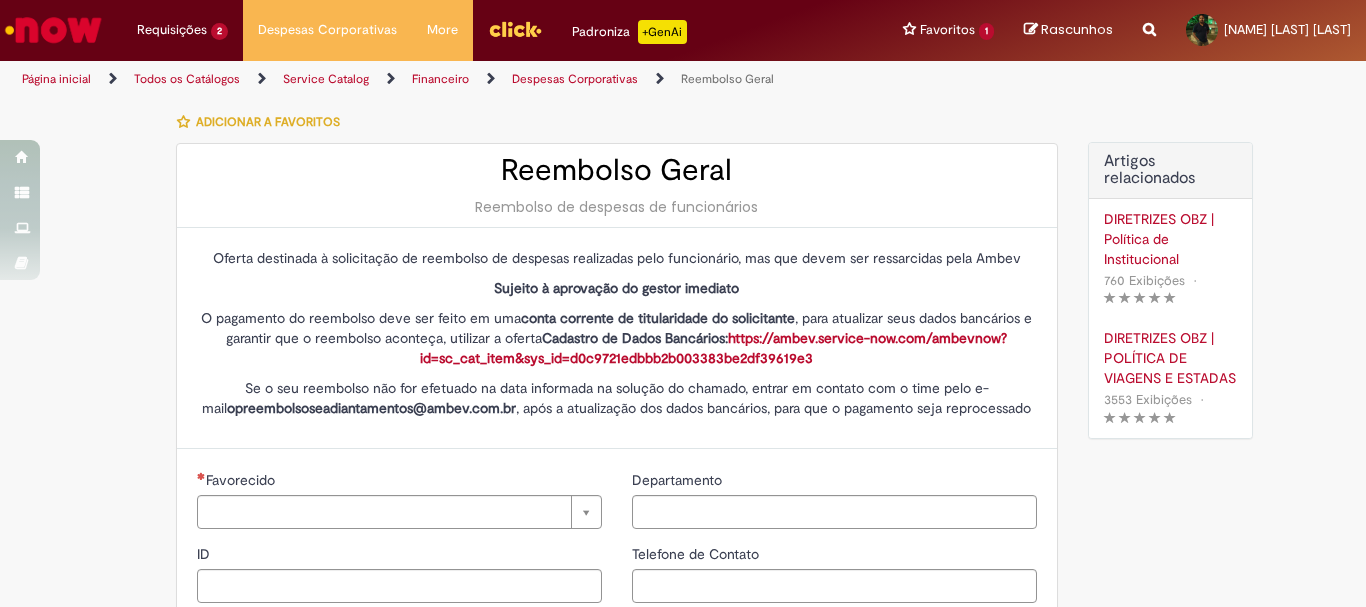 type on "********" 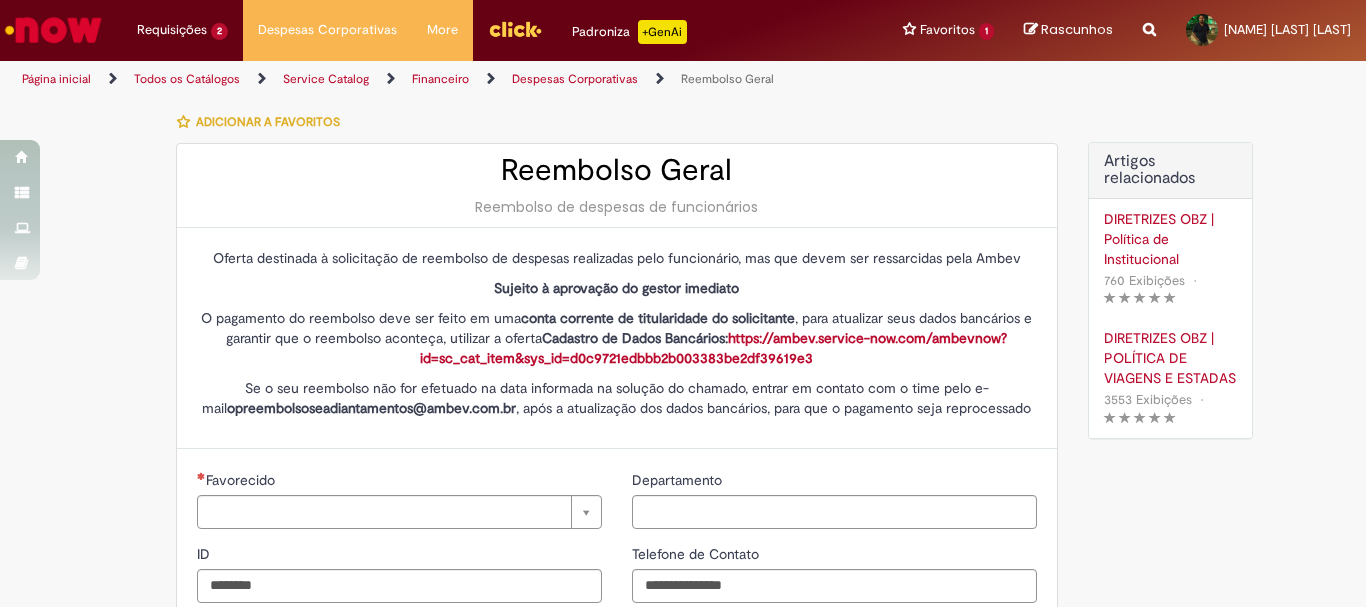 type on "**********" 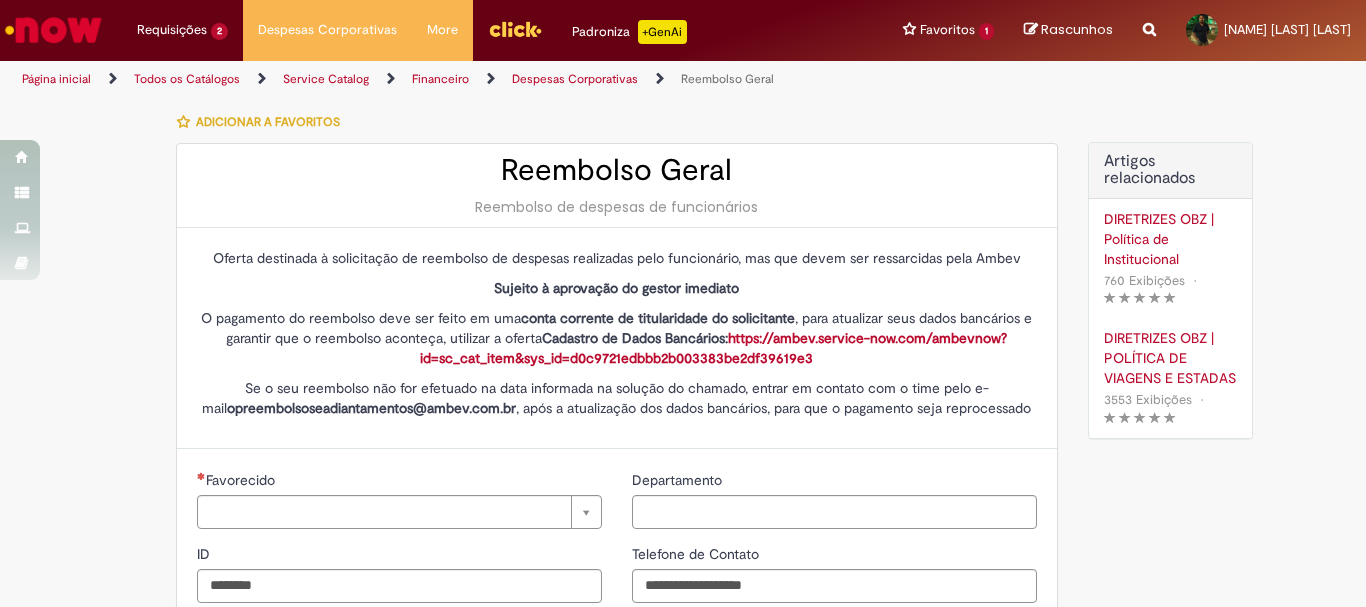 type on "**********" 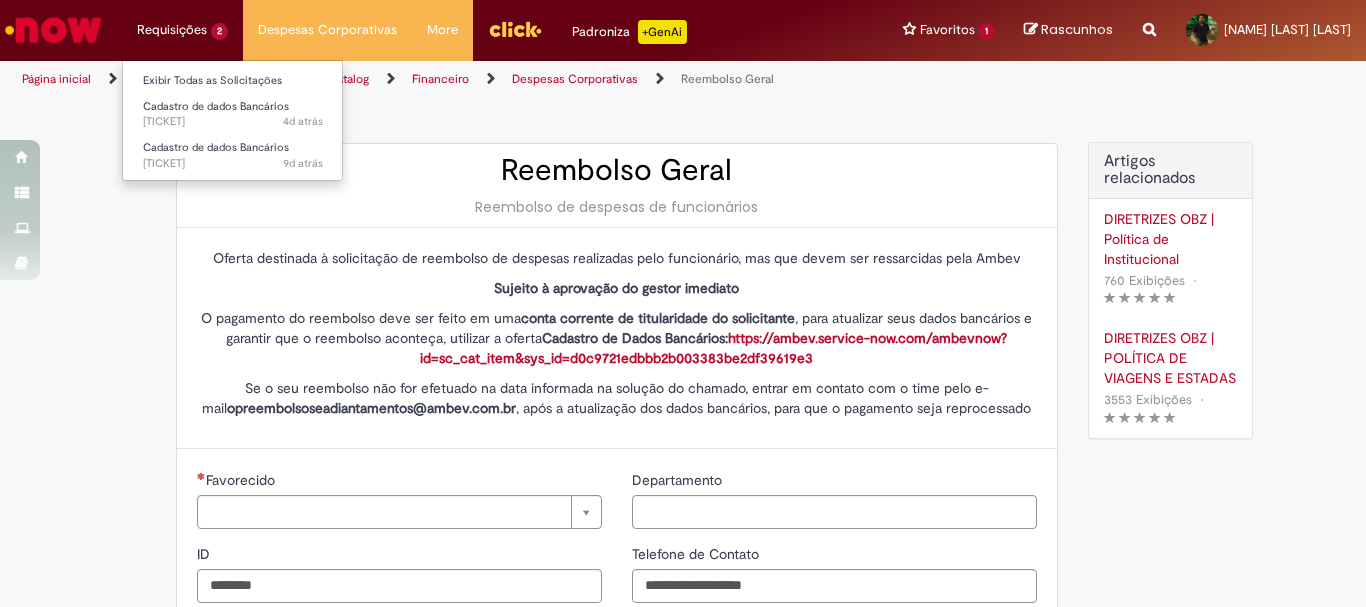 type on "**********" 